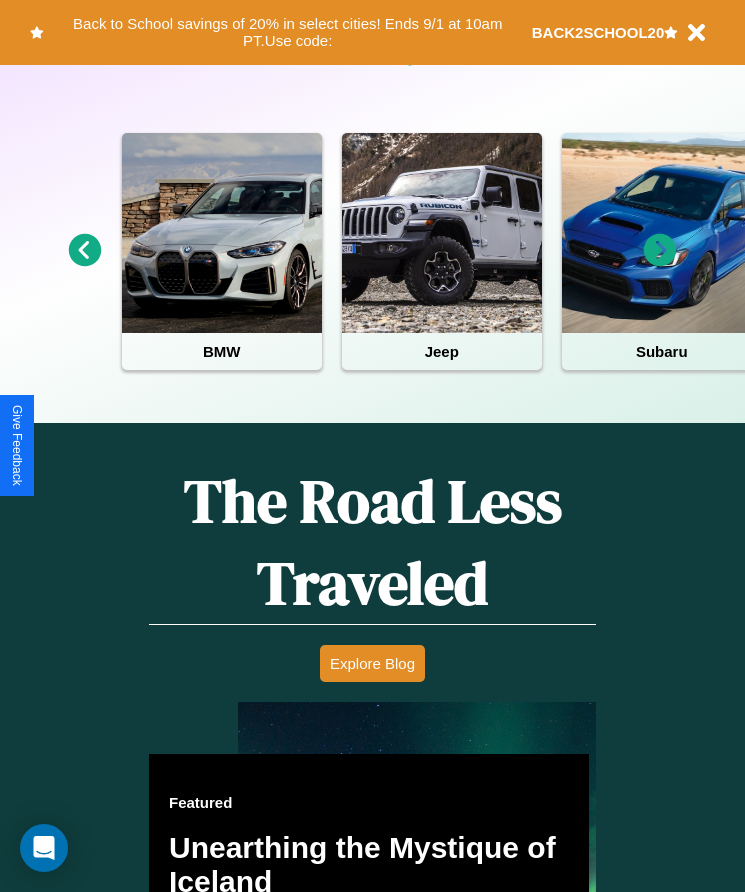 scroll, scrollTop: 817, scrollLeft: 0, axis: vertical 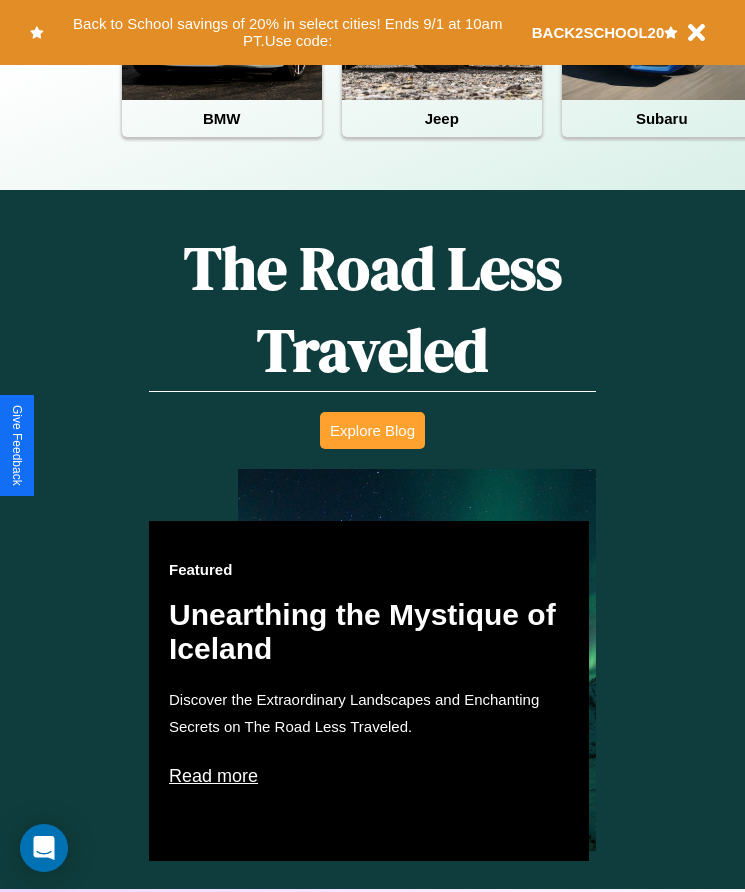 click on "Explore Blog" at bounding box center (372, 430) 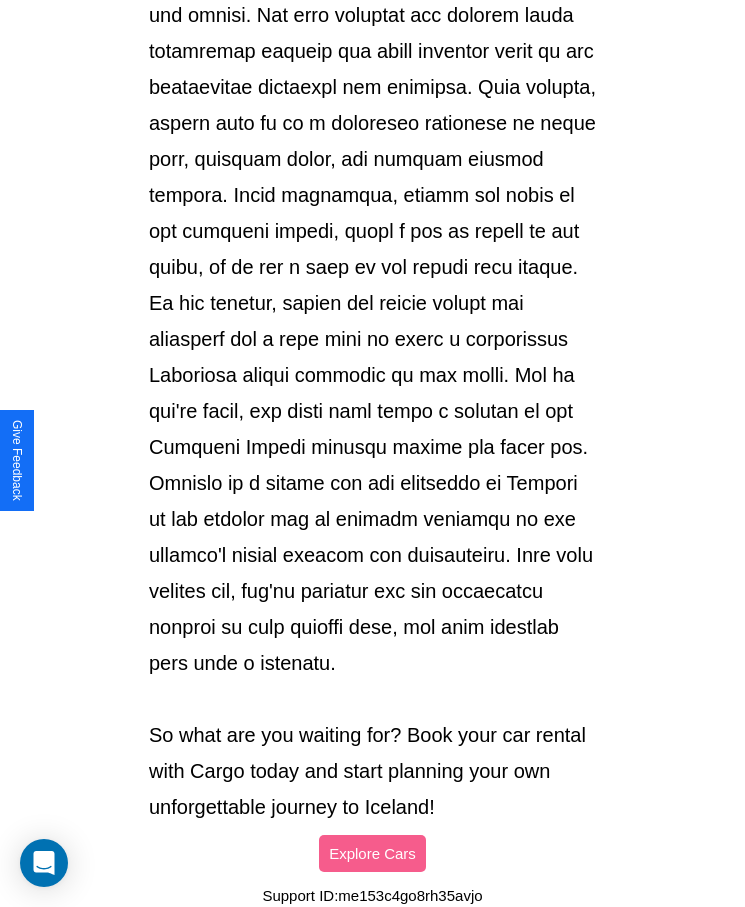 scroll, scrollTop: 2113, scrollLeft: 0, axis: vertical 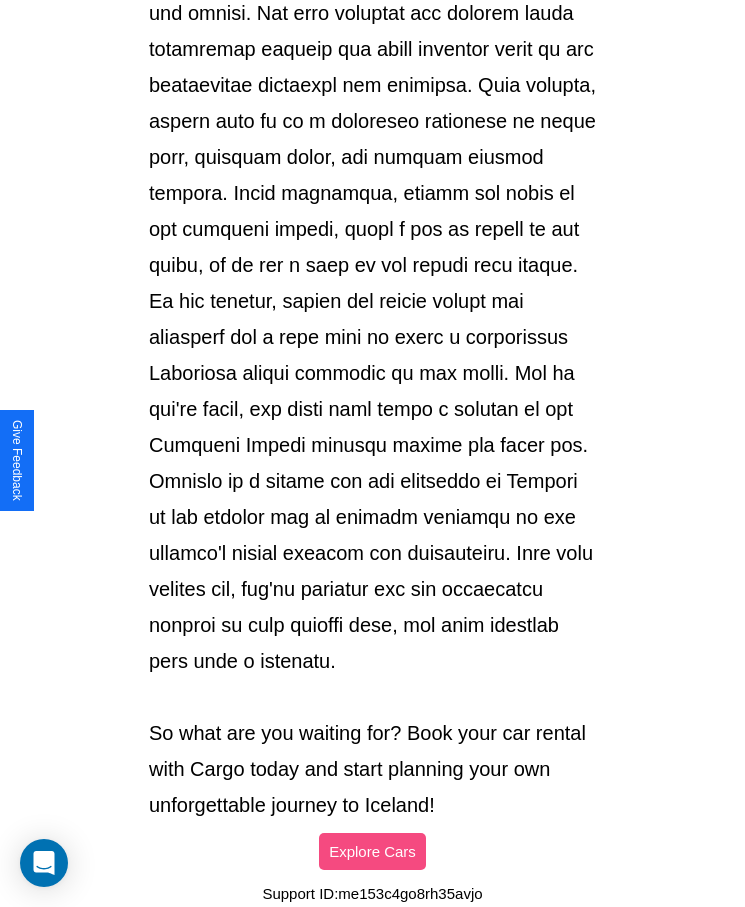 click on "Explore Cars" at bounding box center (372, 851) 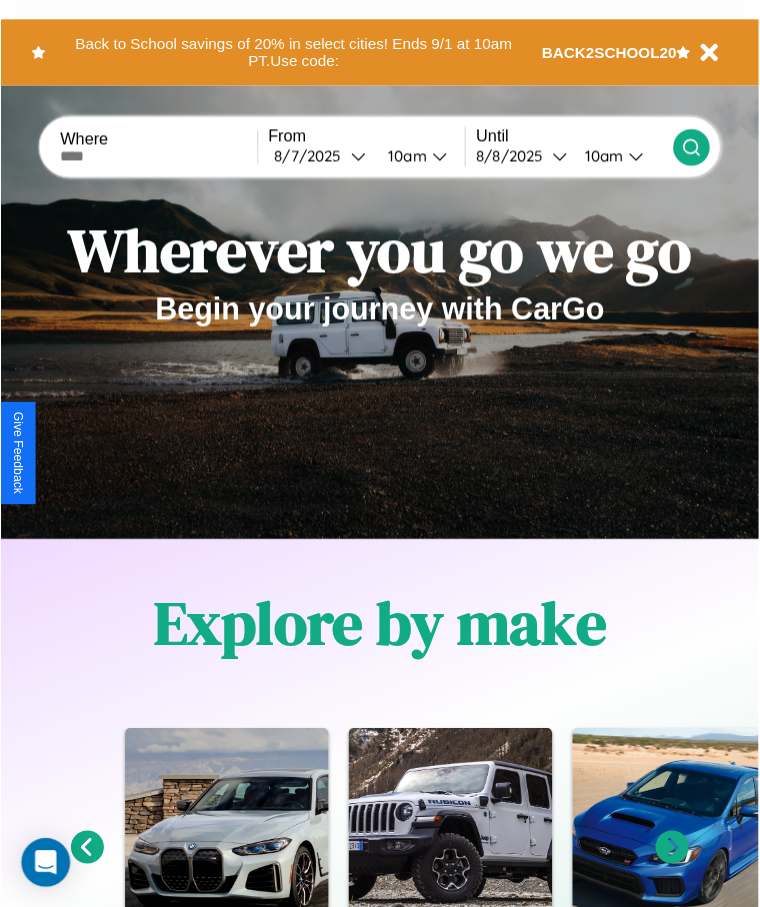 scroll, scrollTop: 0, scrollLeft: 0, axis: both 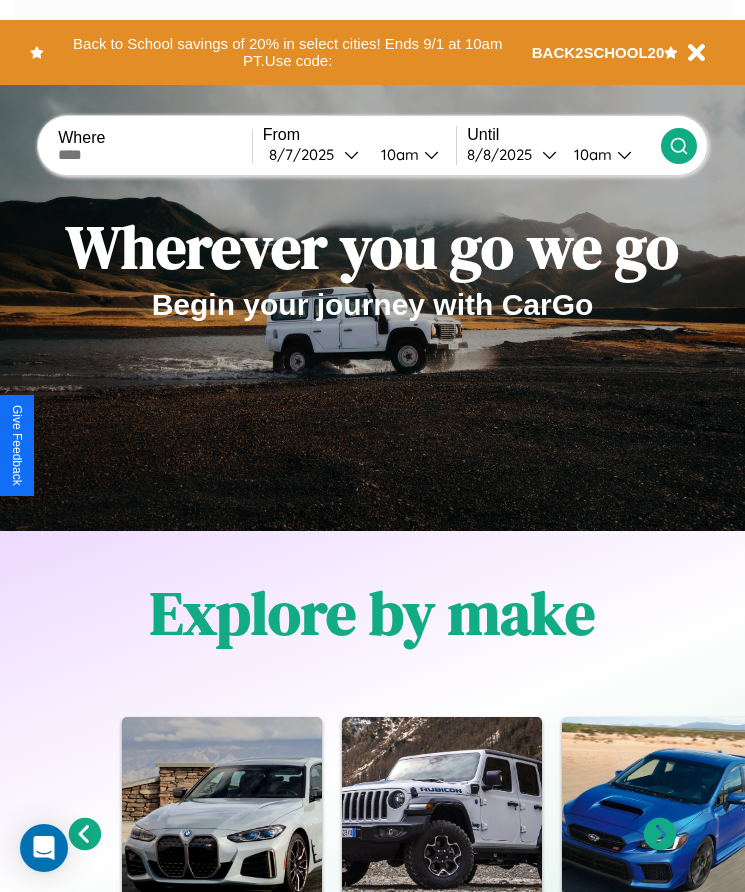 click at bounding box center (155, 155) 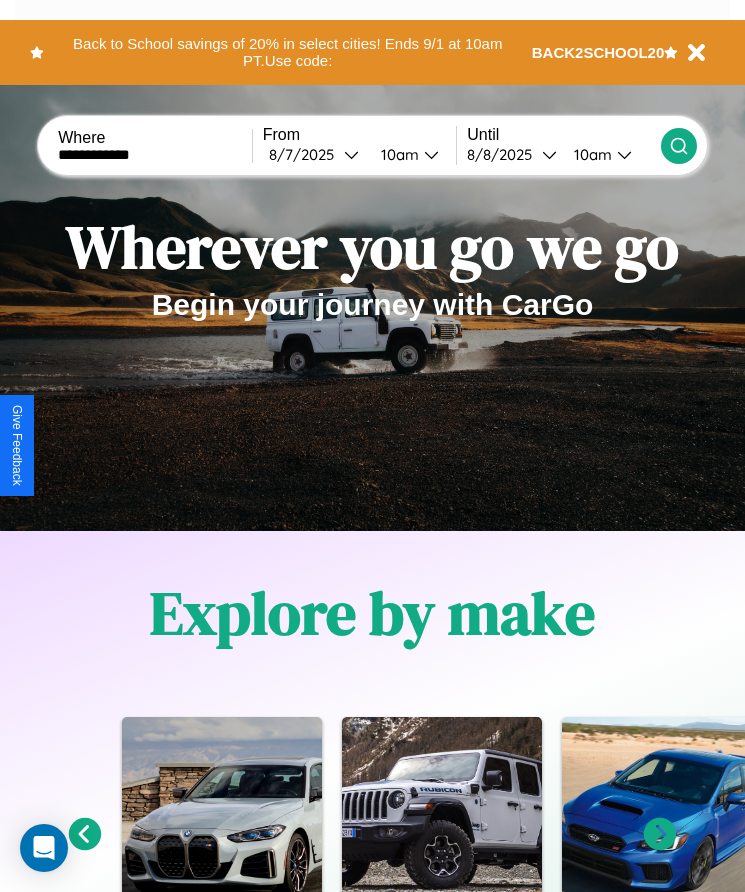 type on "**********" 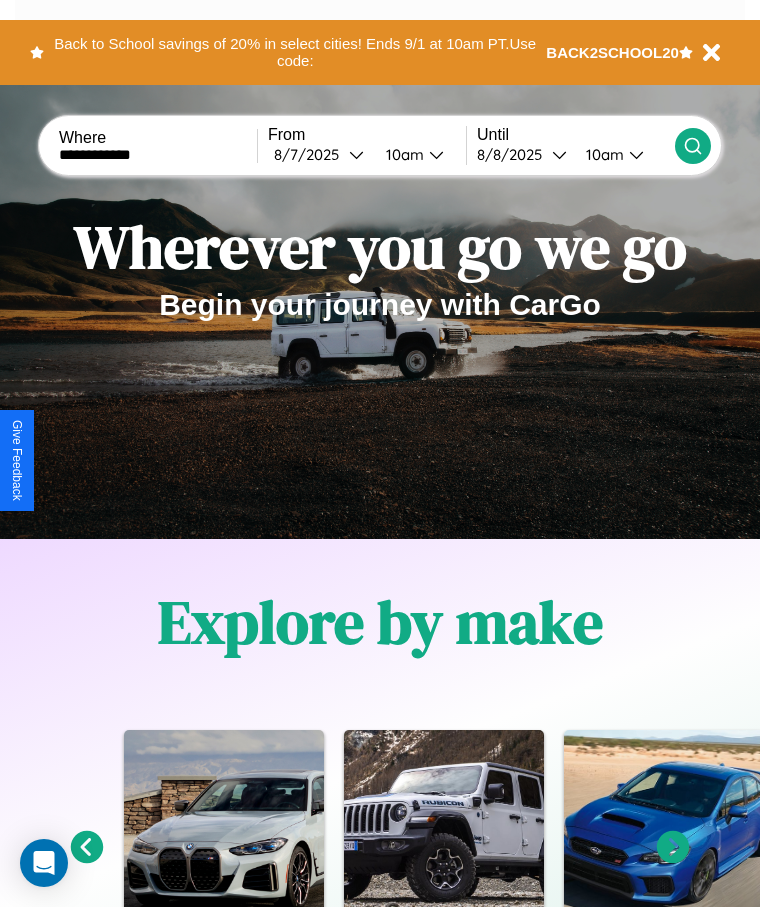 select on "*" 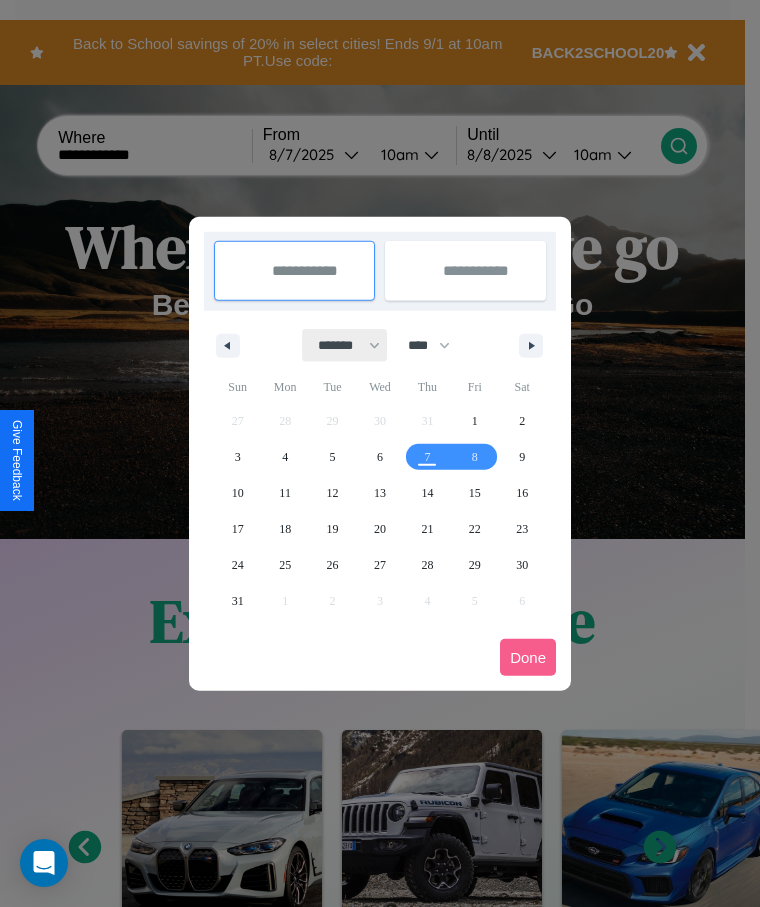 click on "******* ******** ***** ***** *** **** **** ****** ********* ******* ******** ********" at bounding box center (345, 345) 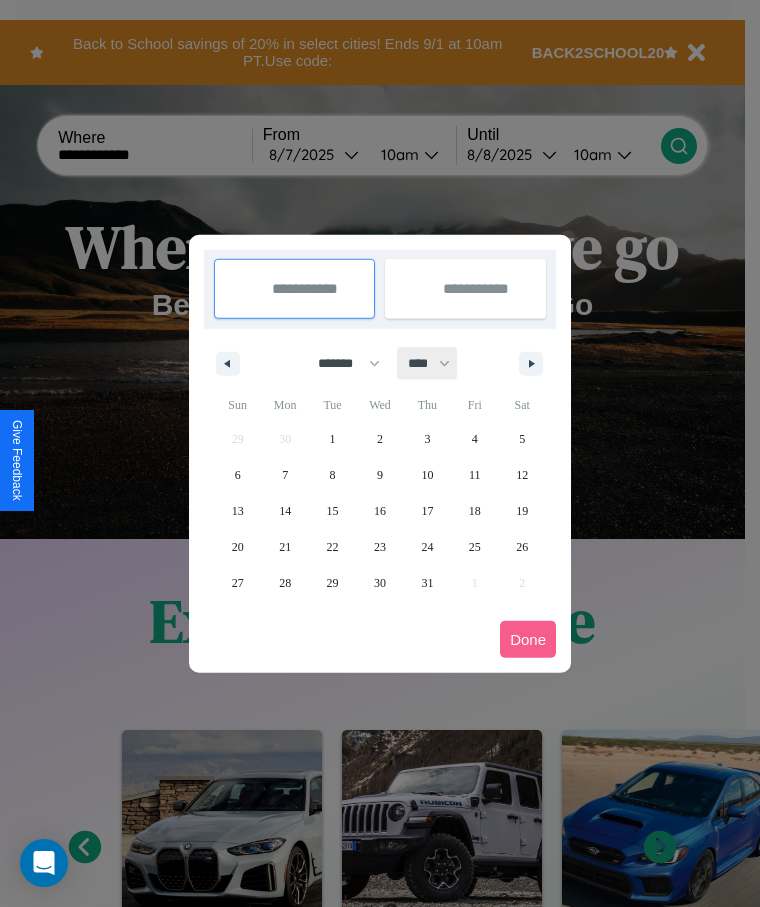 click on "**** **** **** **** **** **** **** **** **** **** **** **** **** **** **** **** **** **** **** **** **** **** **** **** **** **** **** **** **** **** **** **** **** **** **** **** **** **** **** **** **** **** **** **** **** **** **** **** **** **** **** **** **** **** **** **** **** **** **** **** **** **** **** **** **** **** **** **** **** **** **** **** **** **** **** **** **** **** **** **** **** **** **** **** **** **** **** **** **** **** **** **** **** **** **** **** **** **** **** **** **** **** **** **** **** **** **** **** **** **** **** **** **** **** **** **** **** **** **** **** ****" at bounding box center [428, 363] 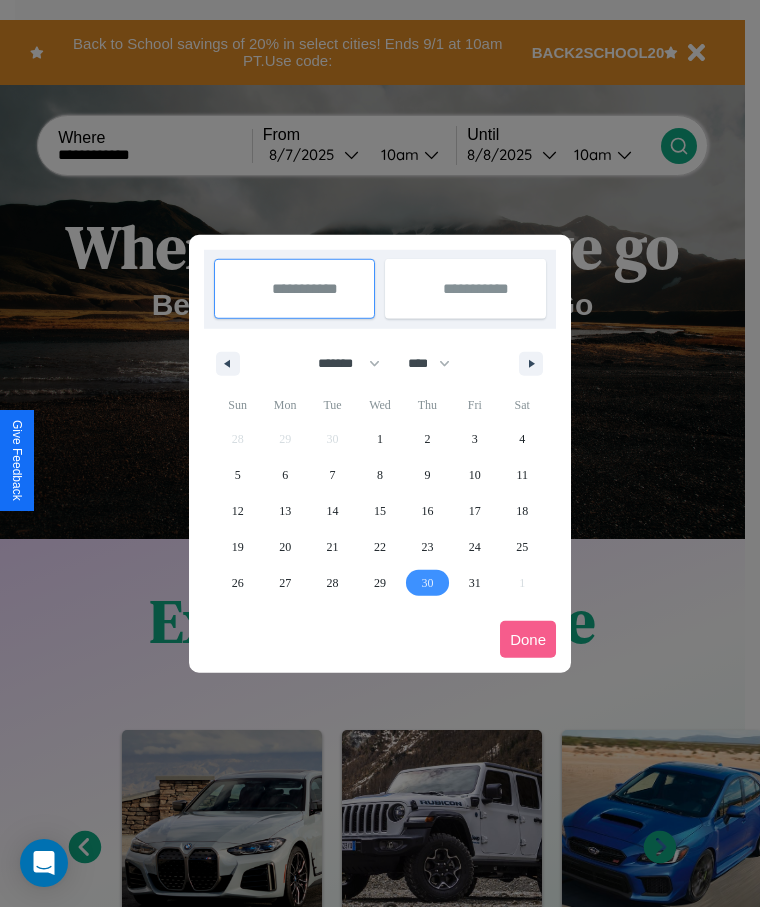 click on "30" at bounding box center [427, 583] 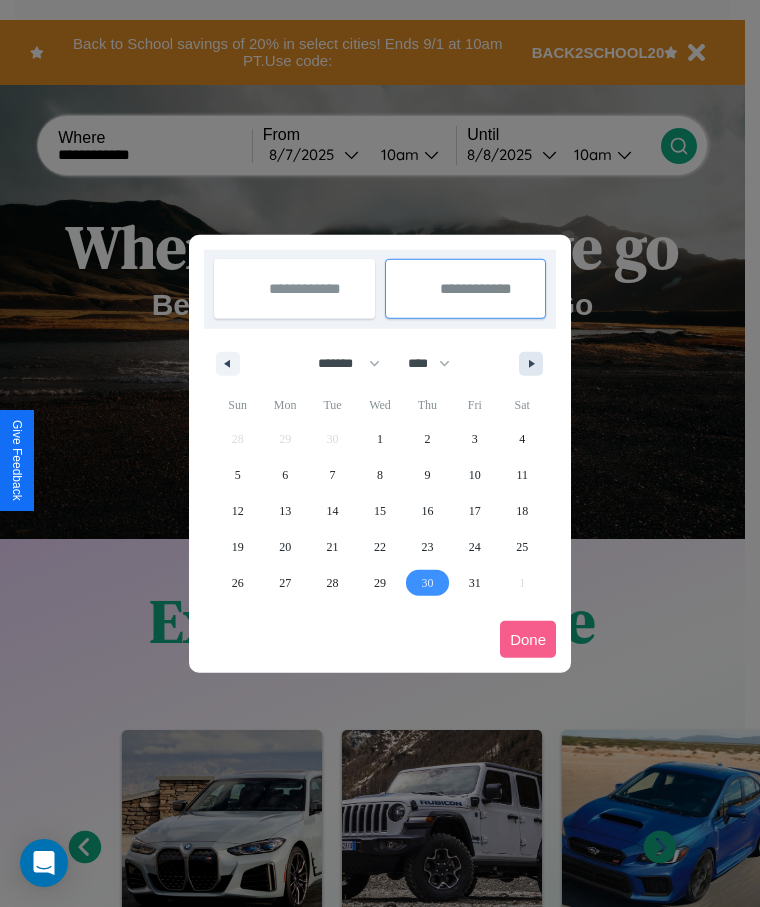 click at bounding box center (535, 364) 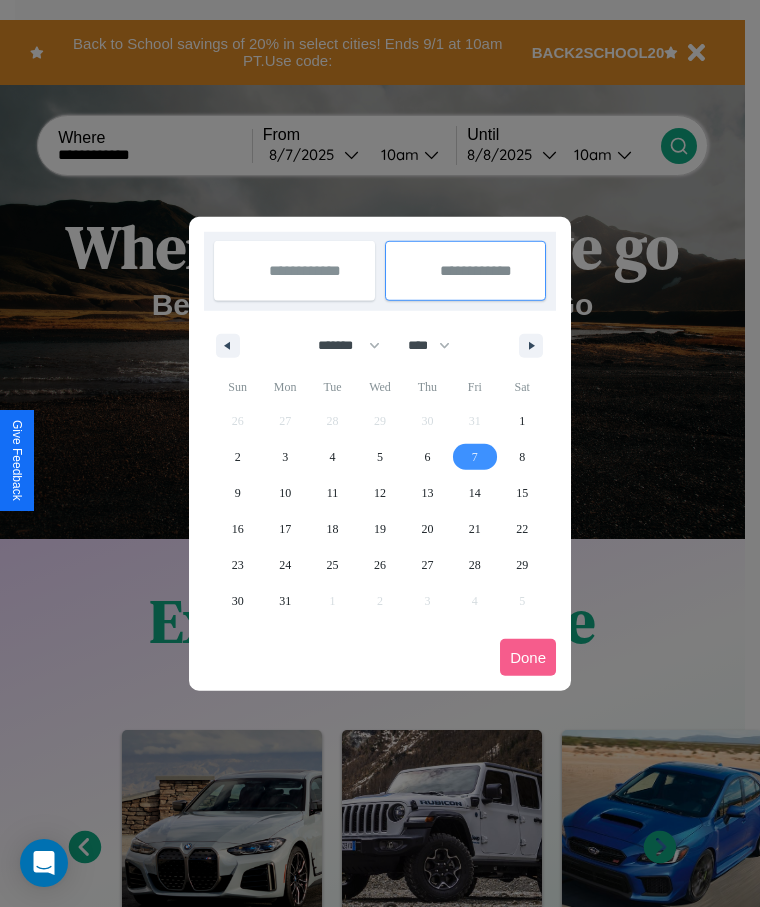 click on "7" at bounding box center (475, 457) 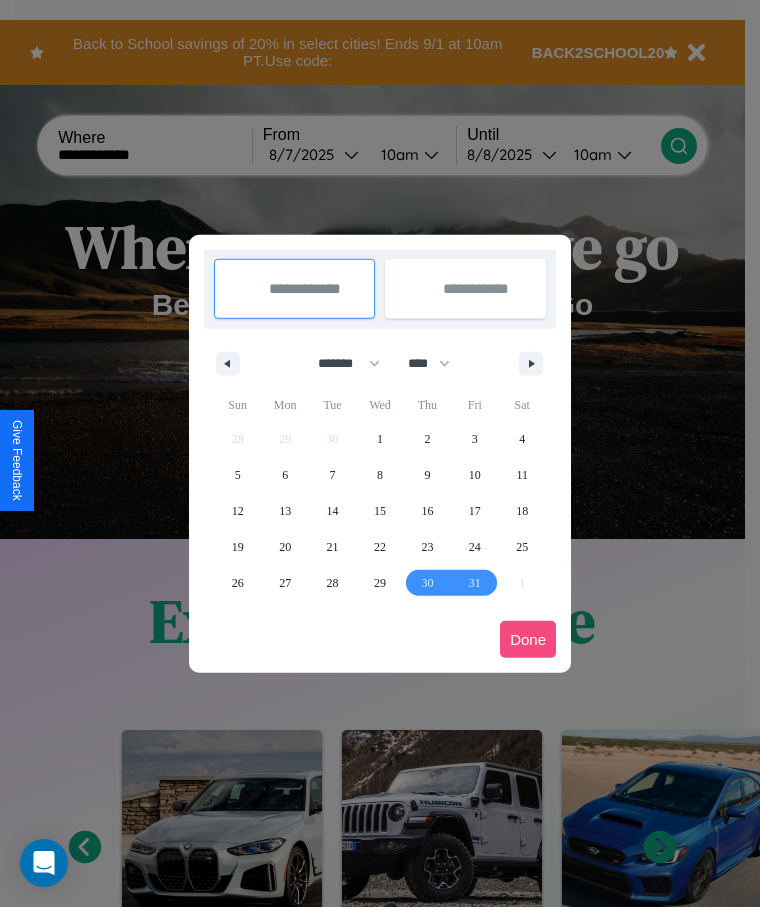 click on "Done" at bounding box center [528, 639] 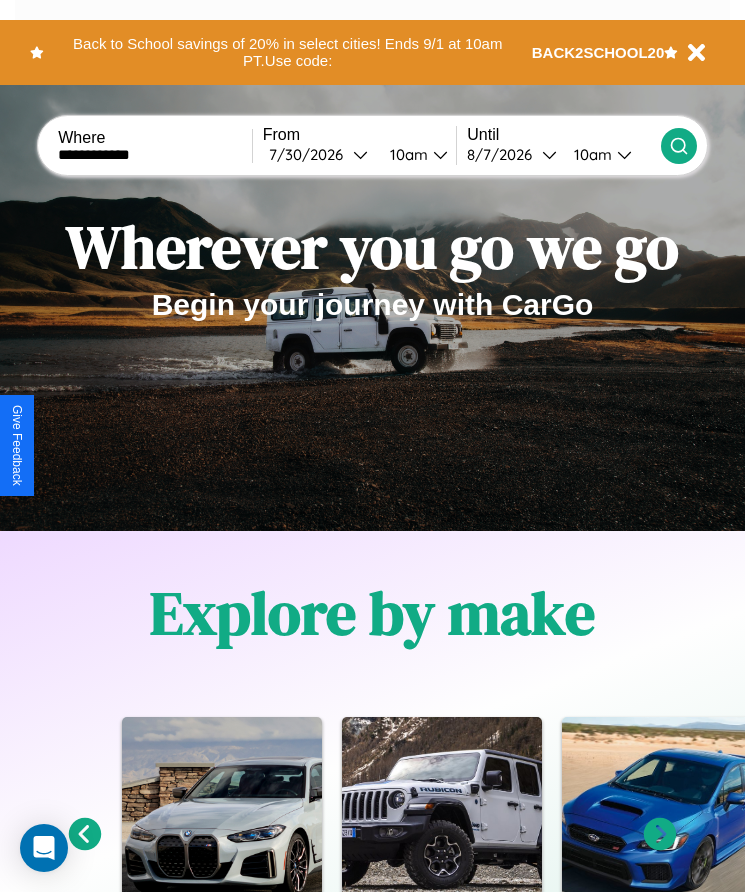 click 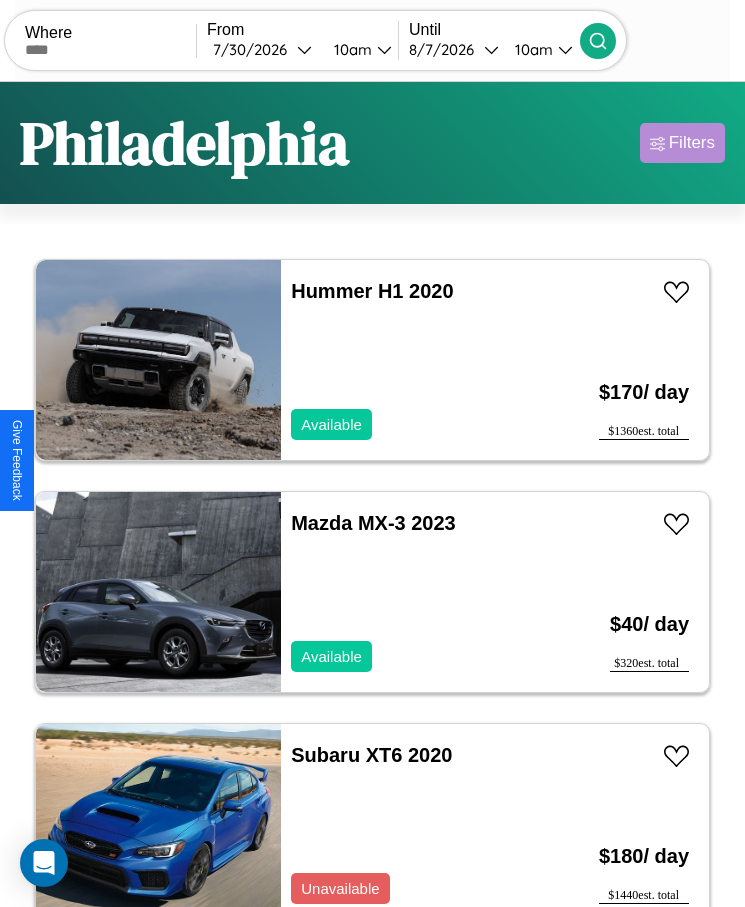 click on "Filters" at bounding box center [692, 143] 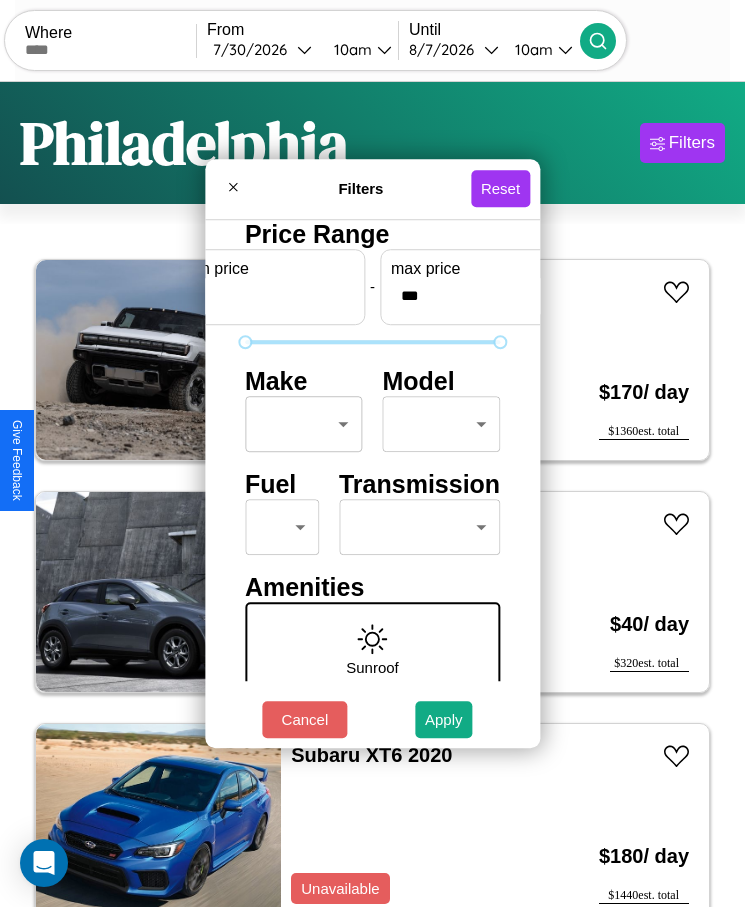 click on "CarGo Where From [DATE] [TIME] Until [DATE] [TIME] Become a Host Login Sign Up [CITY] Filters 40  cars in this area These cars can be picked up in this city. Hummer   H1   2020 Available $ 170  / day $ 1360  est. total Mazda   MX-3   2023 Available $ 40  / day $ 320  est. total Subaru   XT6   2020 Unavailable $ 180  / day $ 1440  est. total Dodge   Sprinter   2024 Available $ 60  / day $ 480  est. total Jaguar   XF   2016 Available $ 160  / day $ 1280  est. total Acura   Integra   2017 Available $ 180  / day $ 1440  est. total Mazda   GLC   2021 Available $ 70  / day $ 560  est. total Volvo   XC40   2014 Available $ 130  / day $ 1040  est. total Infiniti   G35   2019 Available $ 70  / day $ 560  est. total Jeep   Grand Cherokee   2014 Available $ 30  / day $ 240  est. total Ferrari   F40   2023 Unavailable $ 60  / day $ 480  est. total Alfa Romeo   4C   2020 Available $ 180  / day $ 1440  est. total Infiniti   Q70L   2022 Unavailable $ 210  / day $ 1680  est. total Land Rover   Discovery   2014" at bounding box center [372, 478] 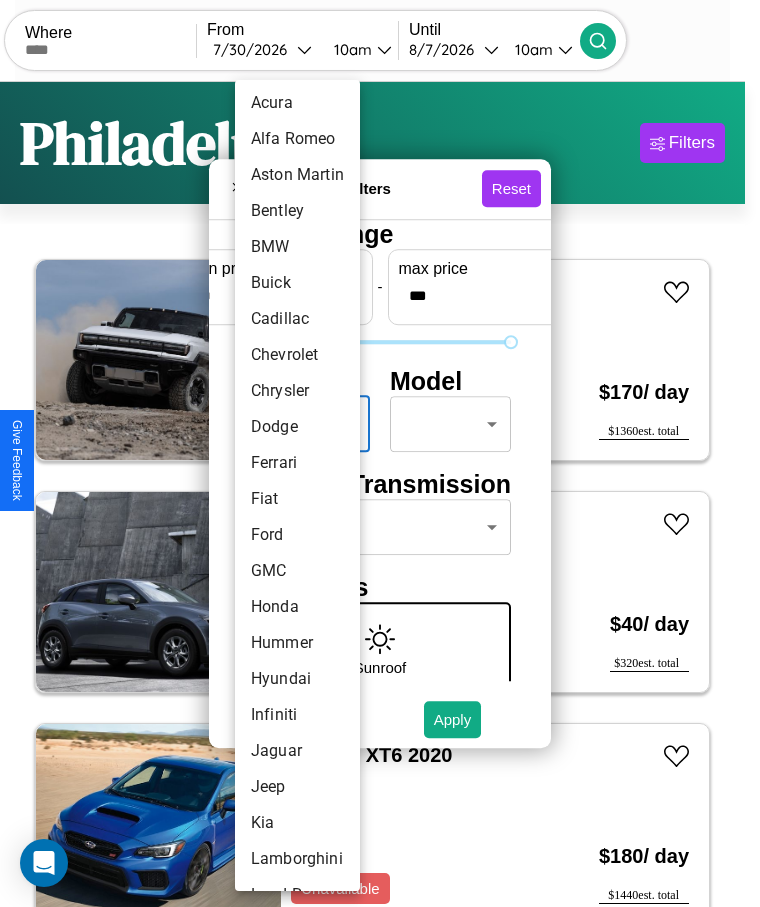 scroll, scrollTop: 269, scrollLeft: 0, axis: vertical 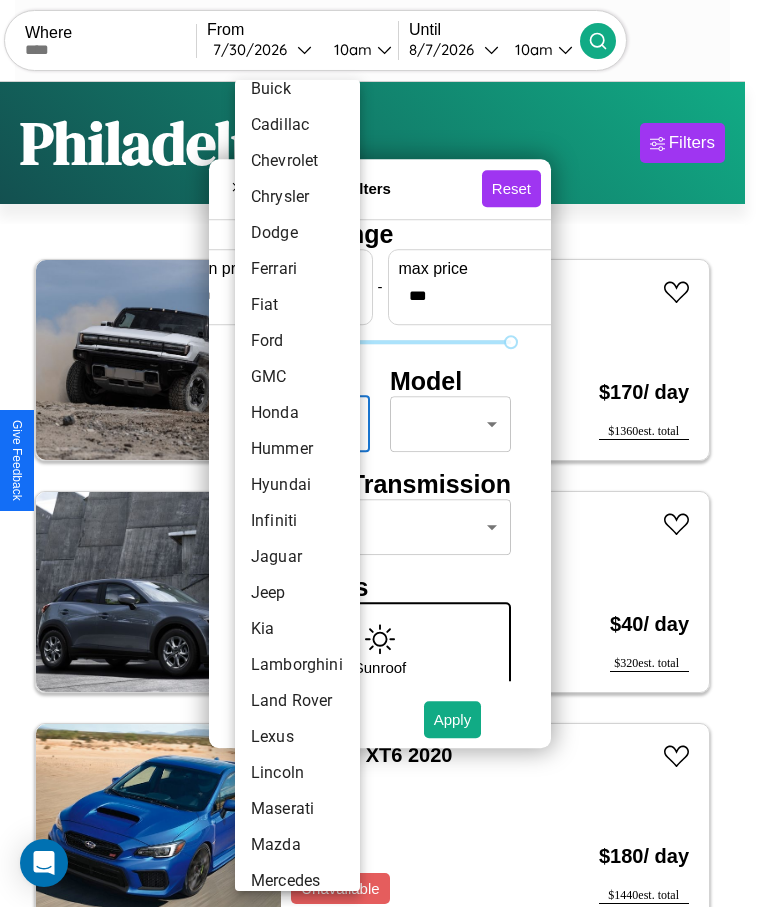 click on "Hyundai" at bounding box center [297, 485] 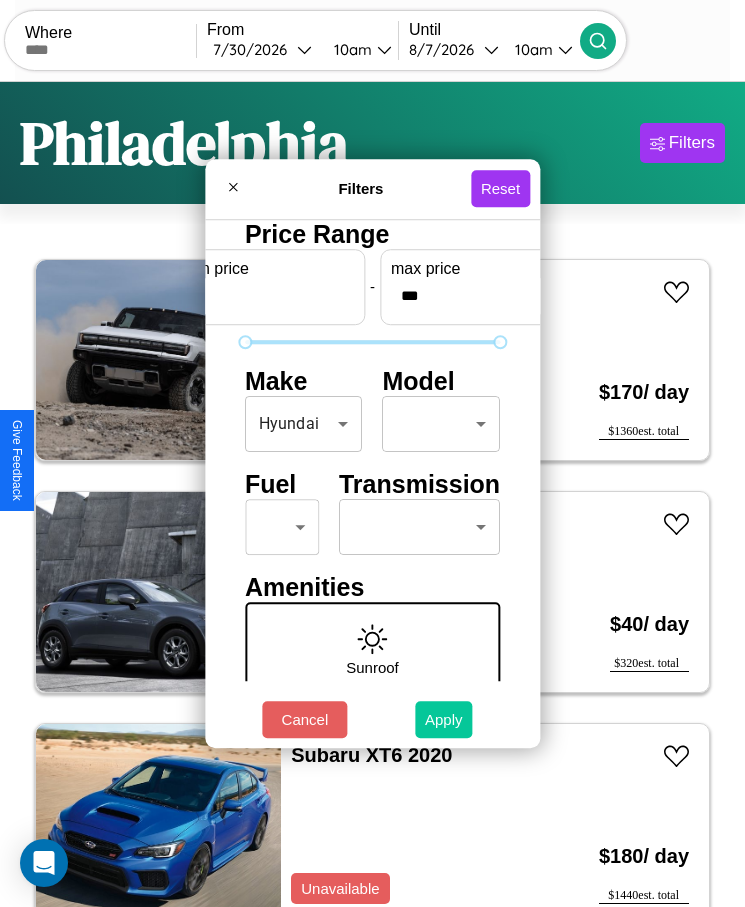 click on "Apply" at bounding box center (444, 719) 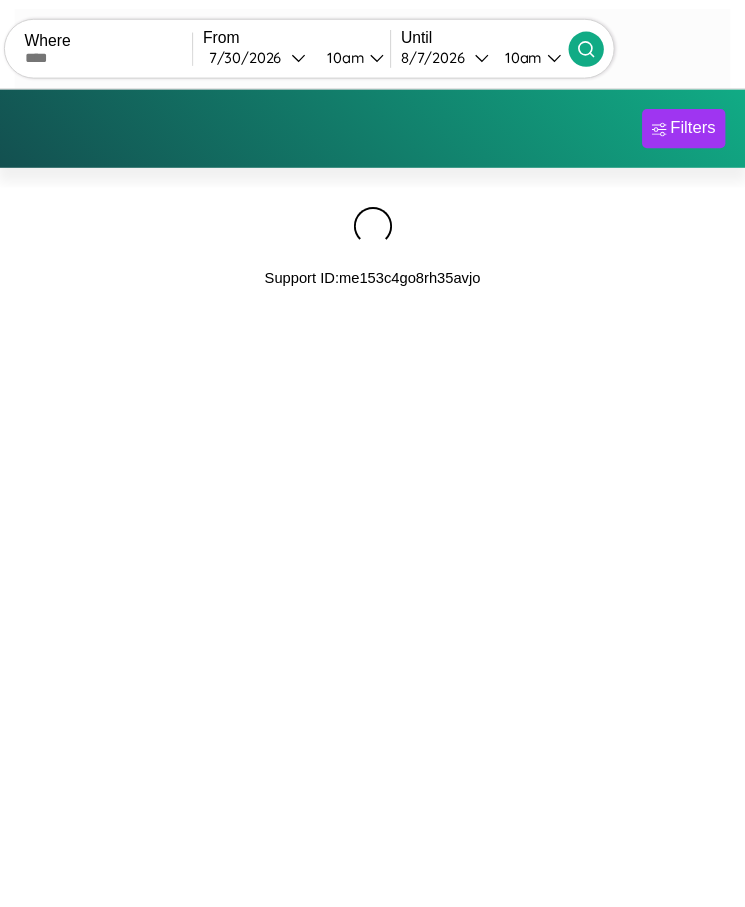 scroll, scrollTop: 0, scrollLeft: 0, axis: both 